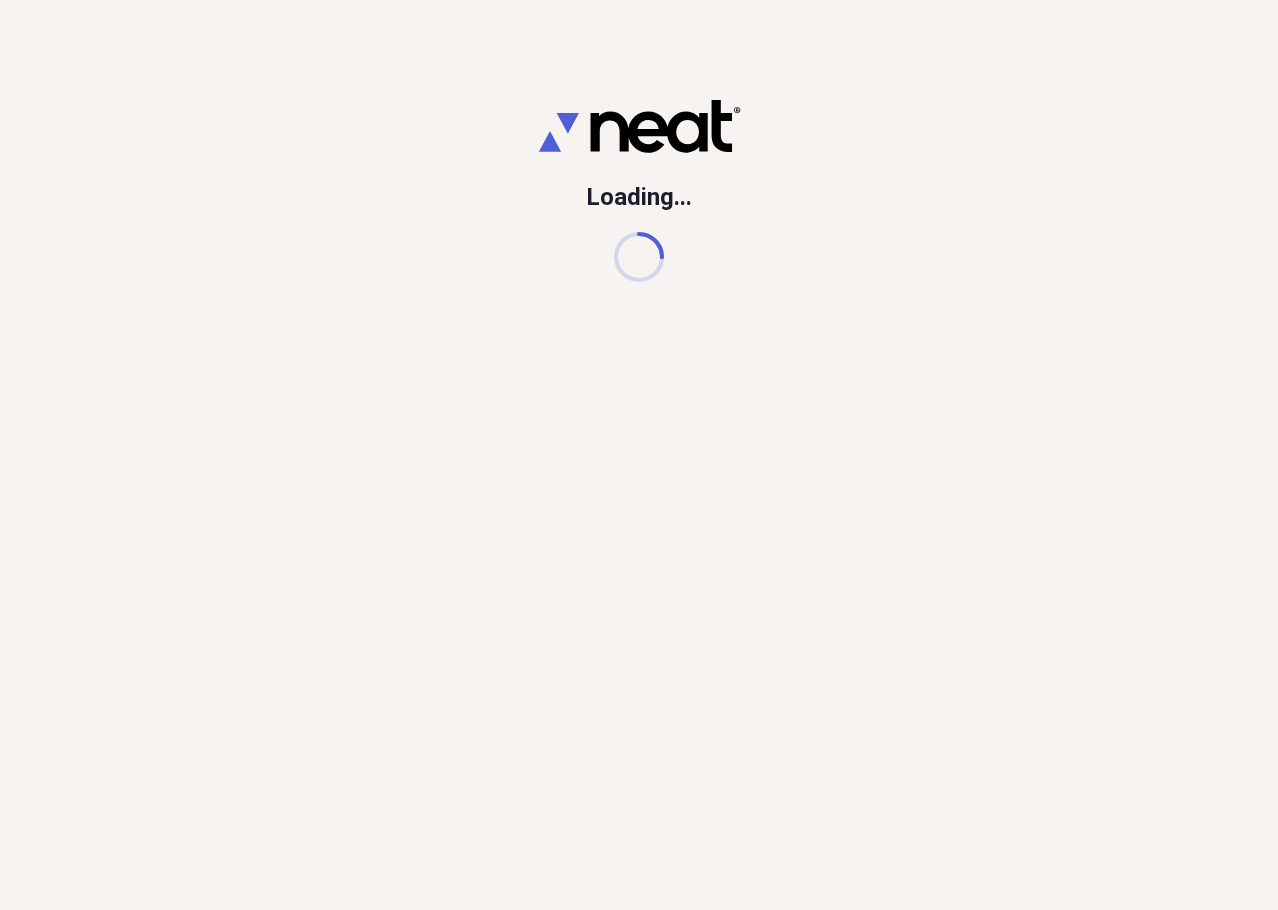 scroll, scrollTop: 0, scrollLeft: 0, axis: both 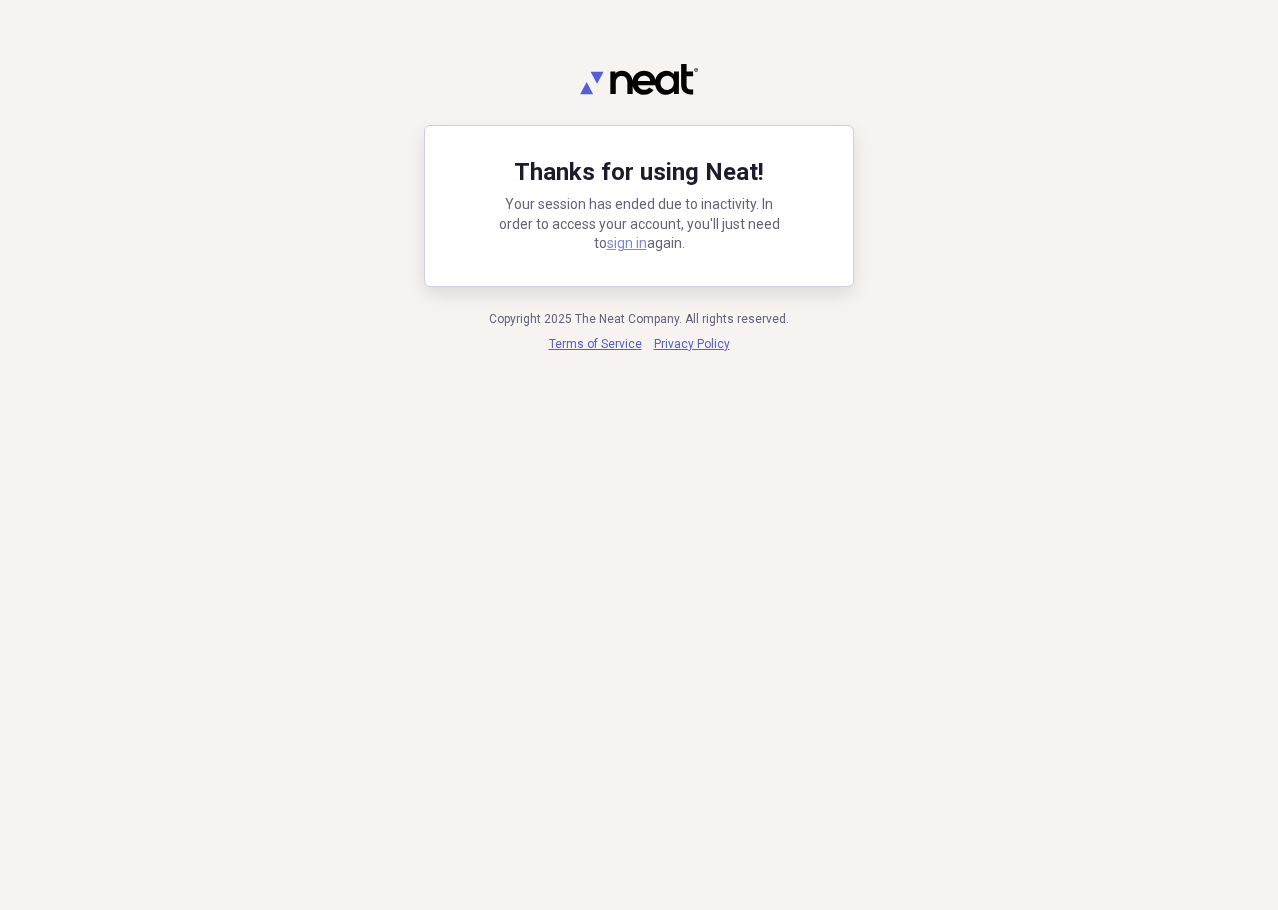 click on "sign in" at bounding box center [627, 243] 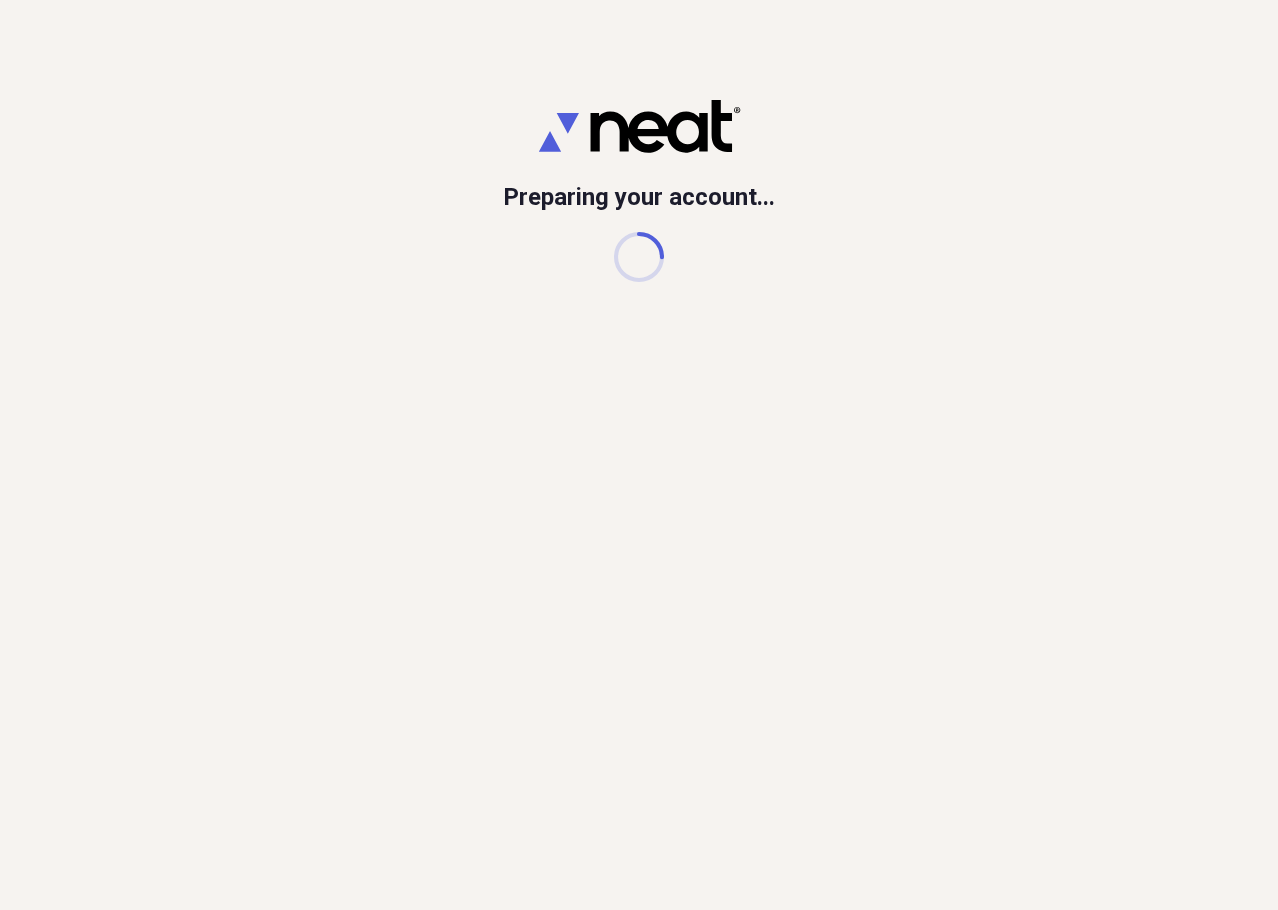 scroll, scrollTop: 0, scrollLeft: 0, axis: both 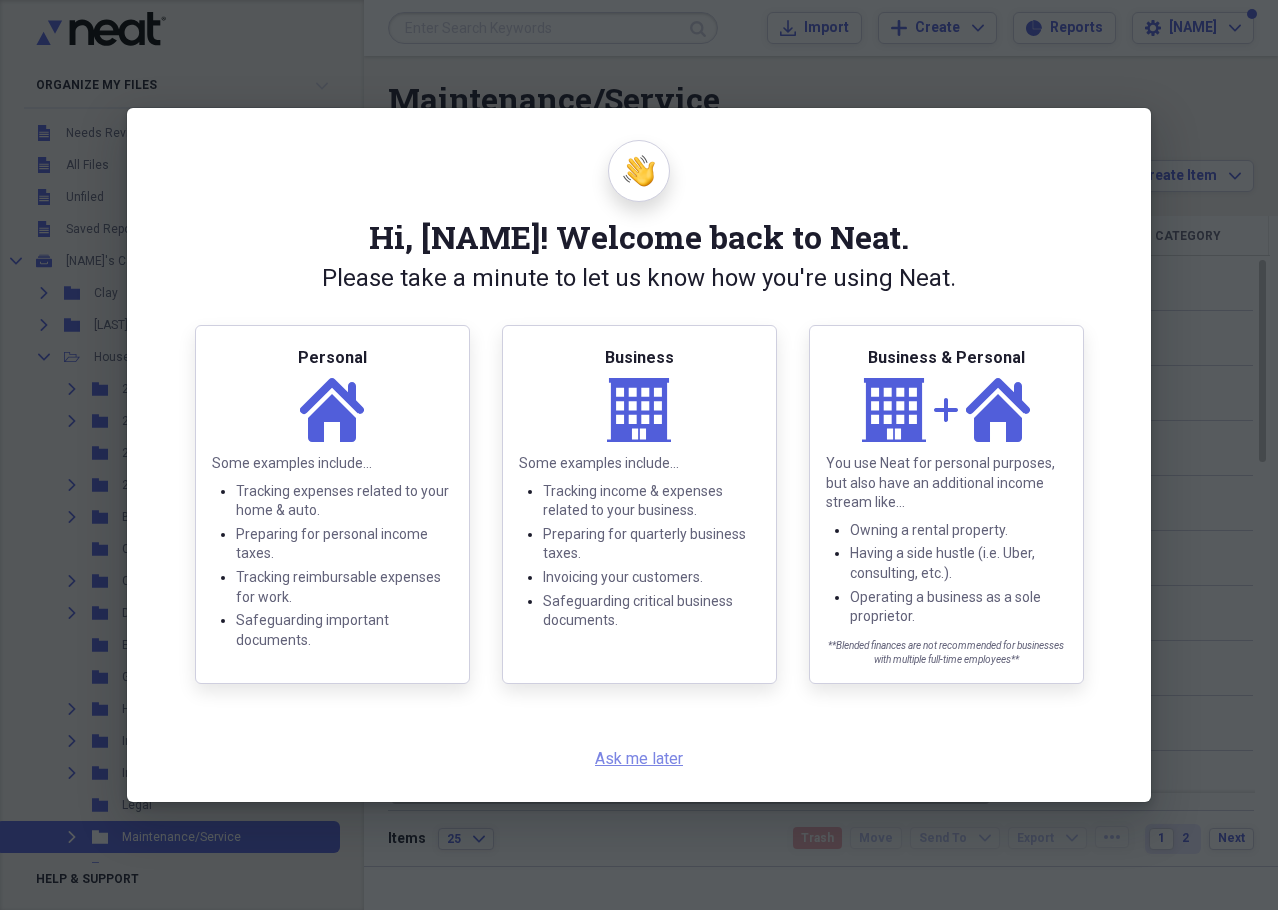 click on "Ask me later" at bounding box center [639, 758] 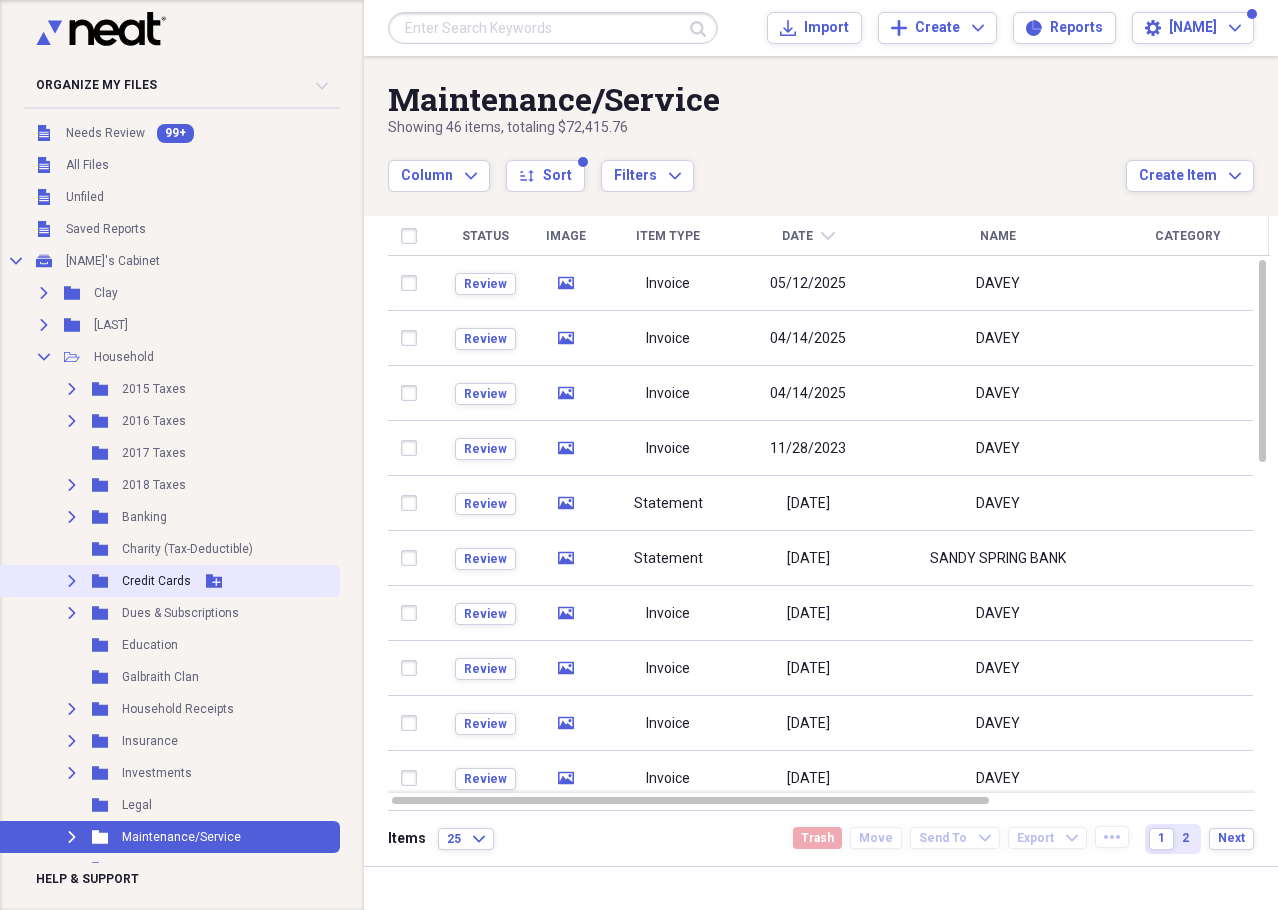 click 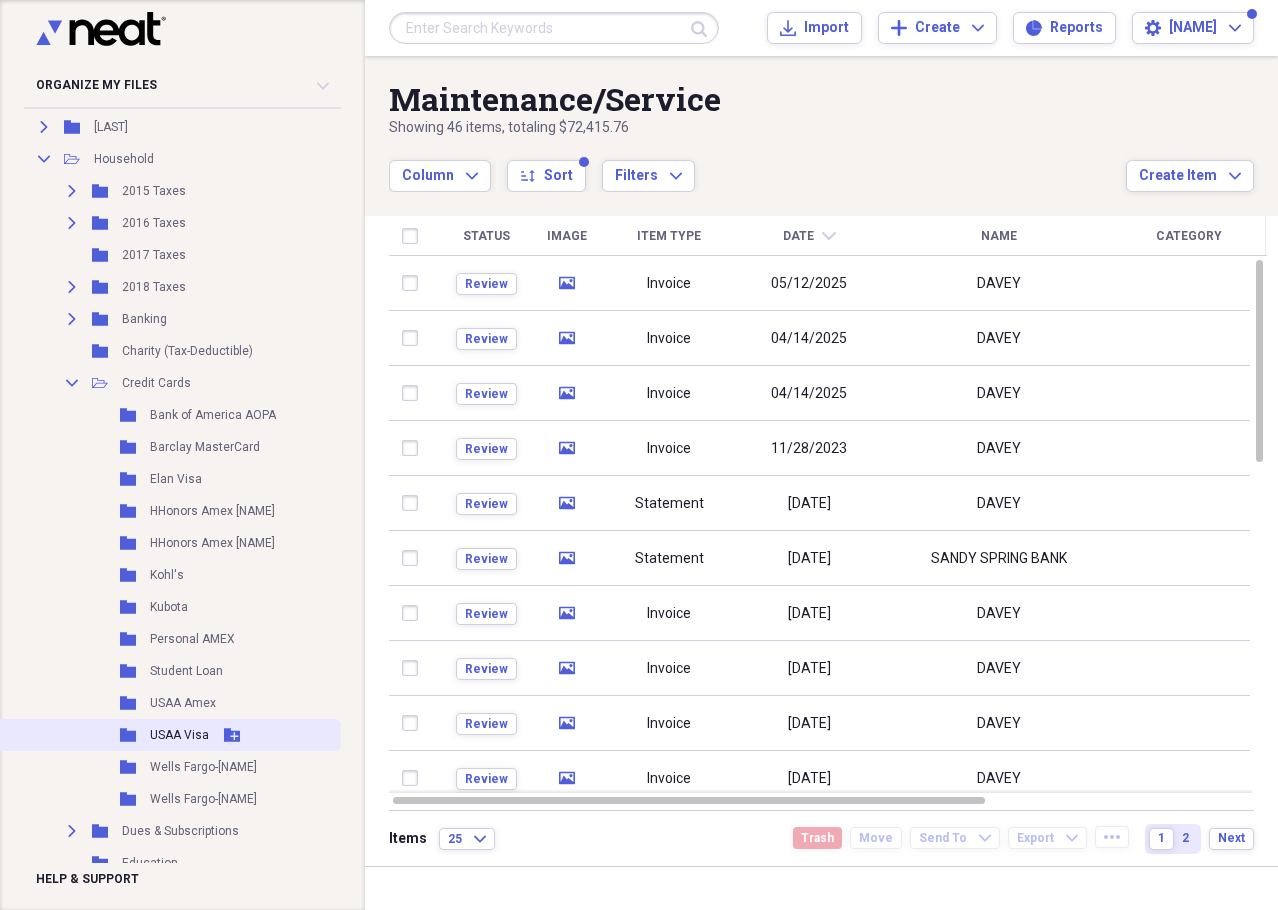 scroll, scrollTop: 199, scrollLeft: 0, axis: vertical 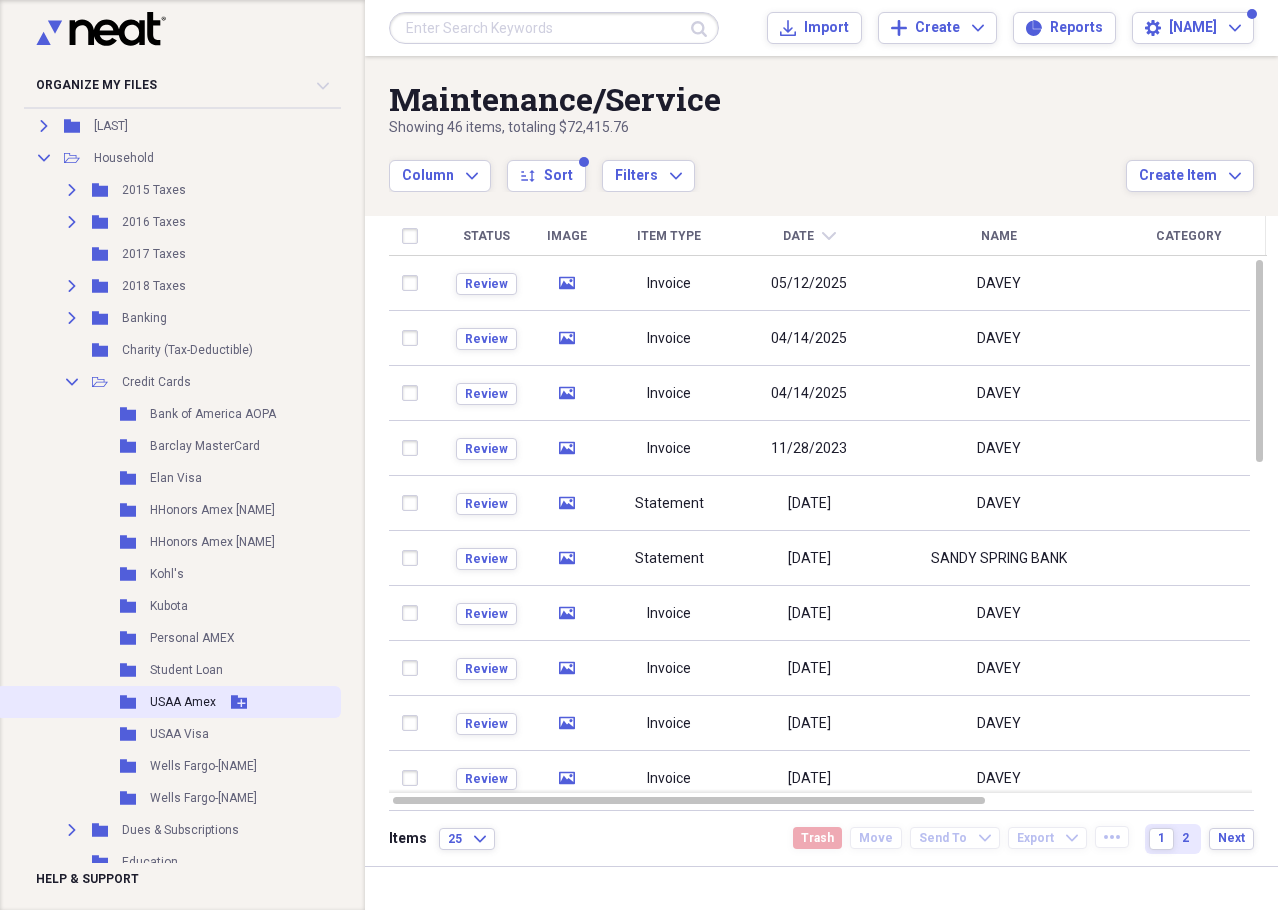 click on "USAA Amex" at bounding box center [183, 702] 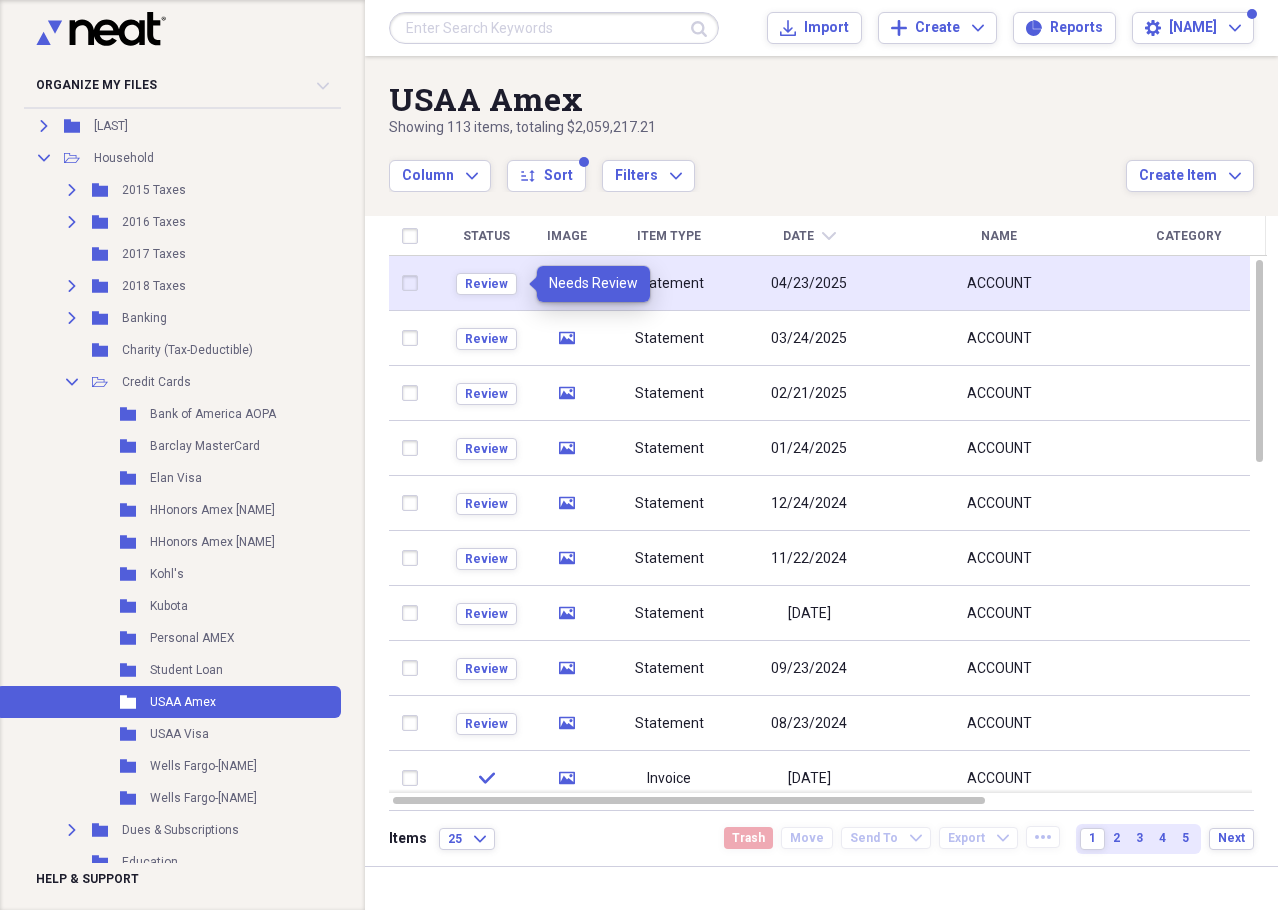 click on "Review" at bounding box center [486, 283] 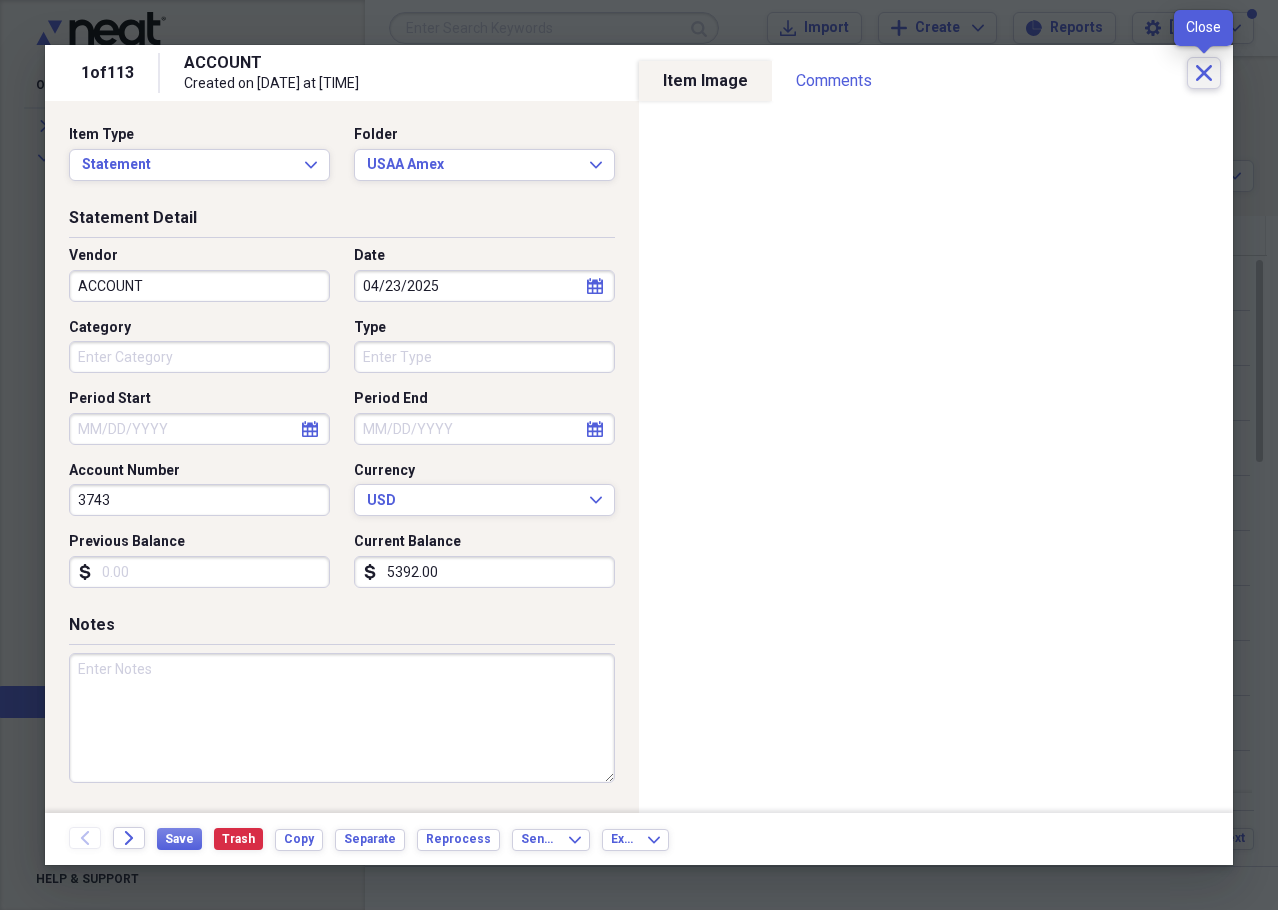 click on "Close" 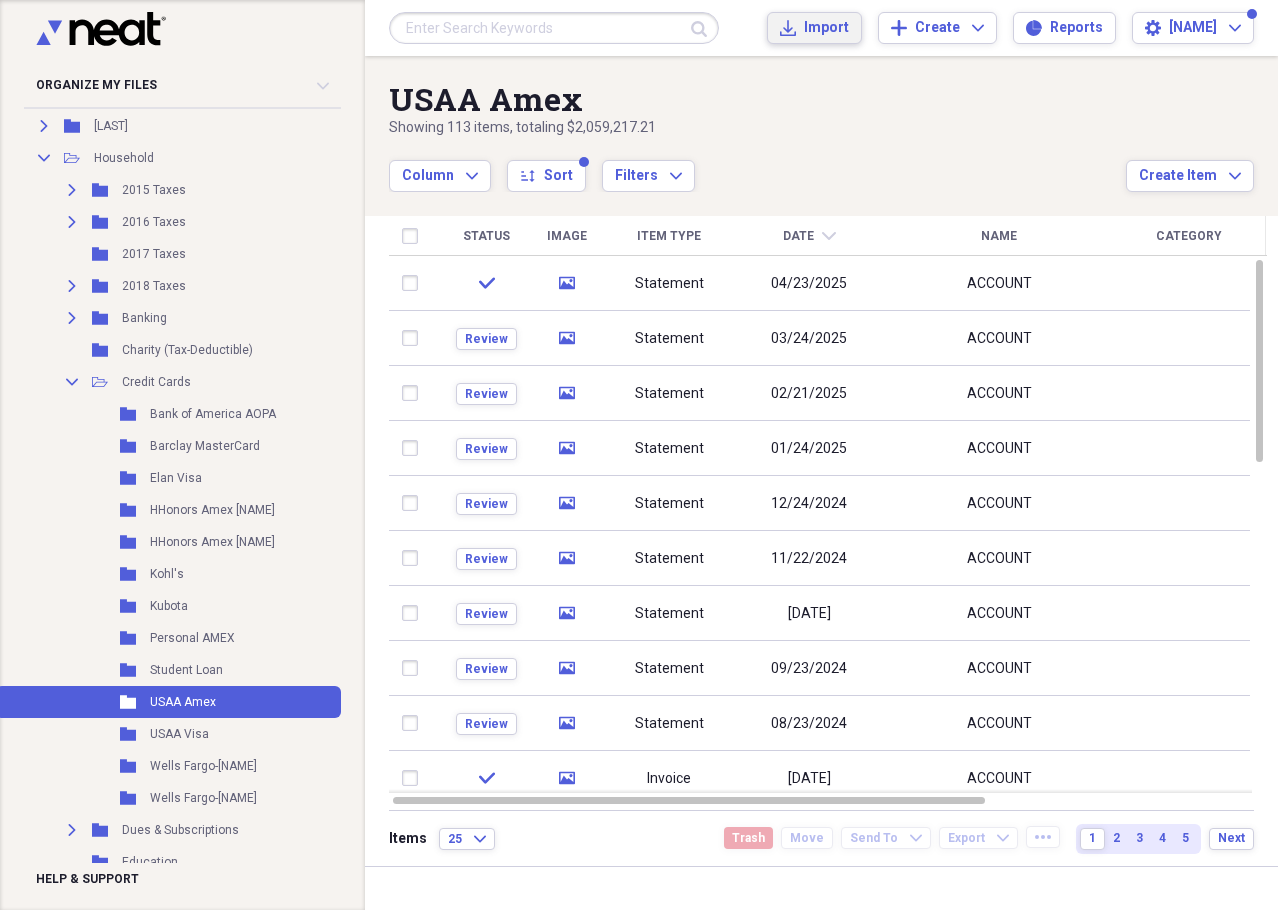click on "Import" at bounding box center [826, 28] 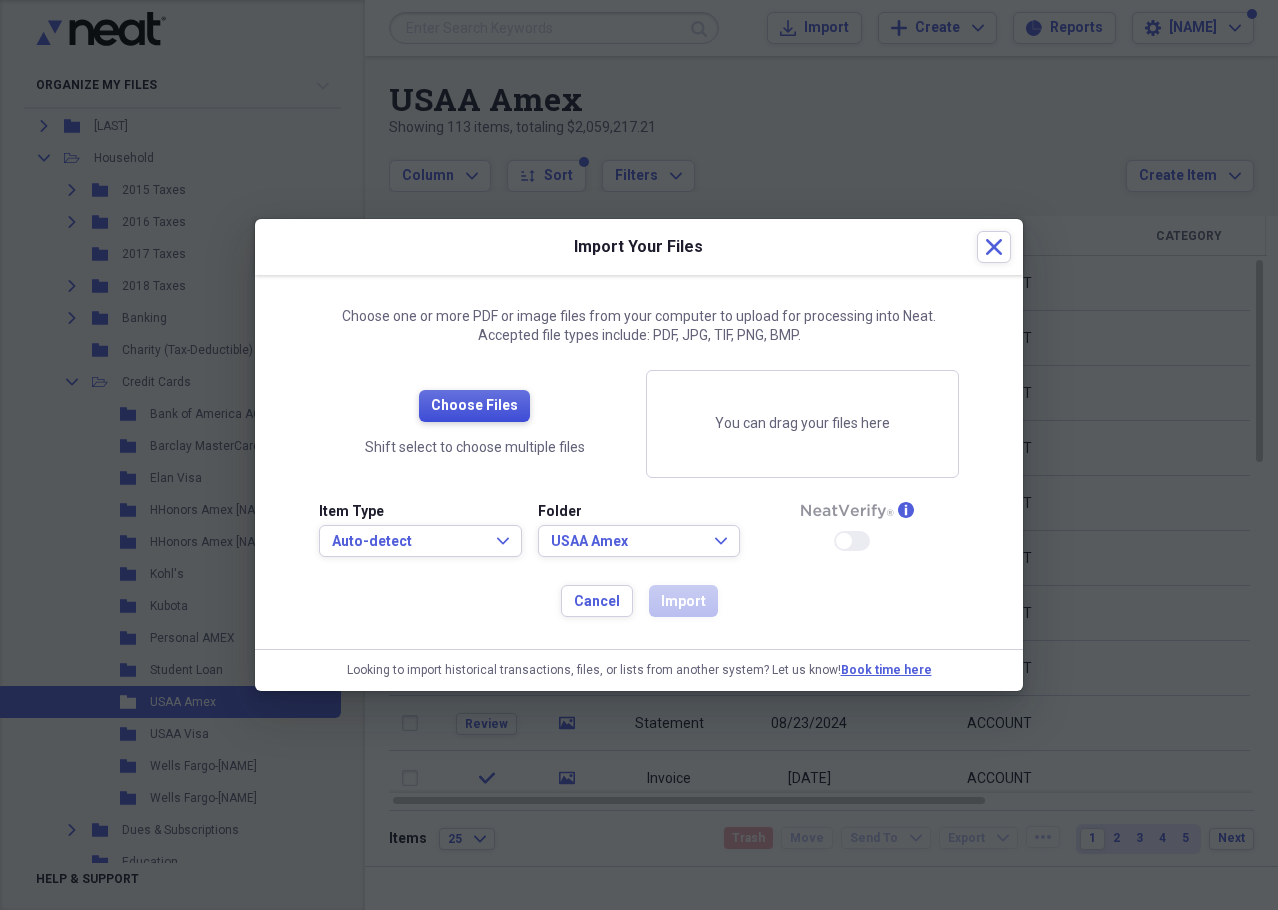 click on "Choose Files" at bounding box center (474, 406) 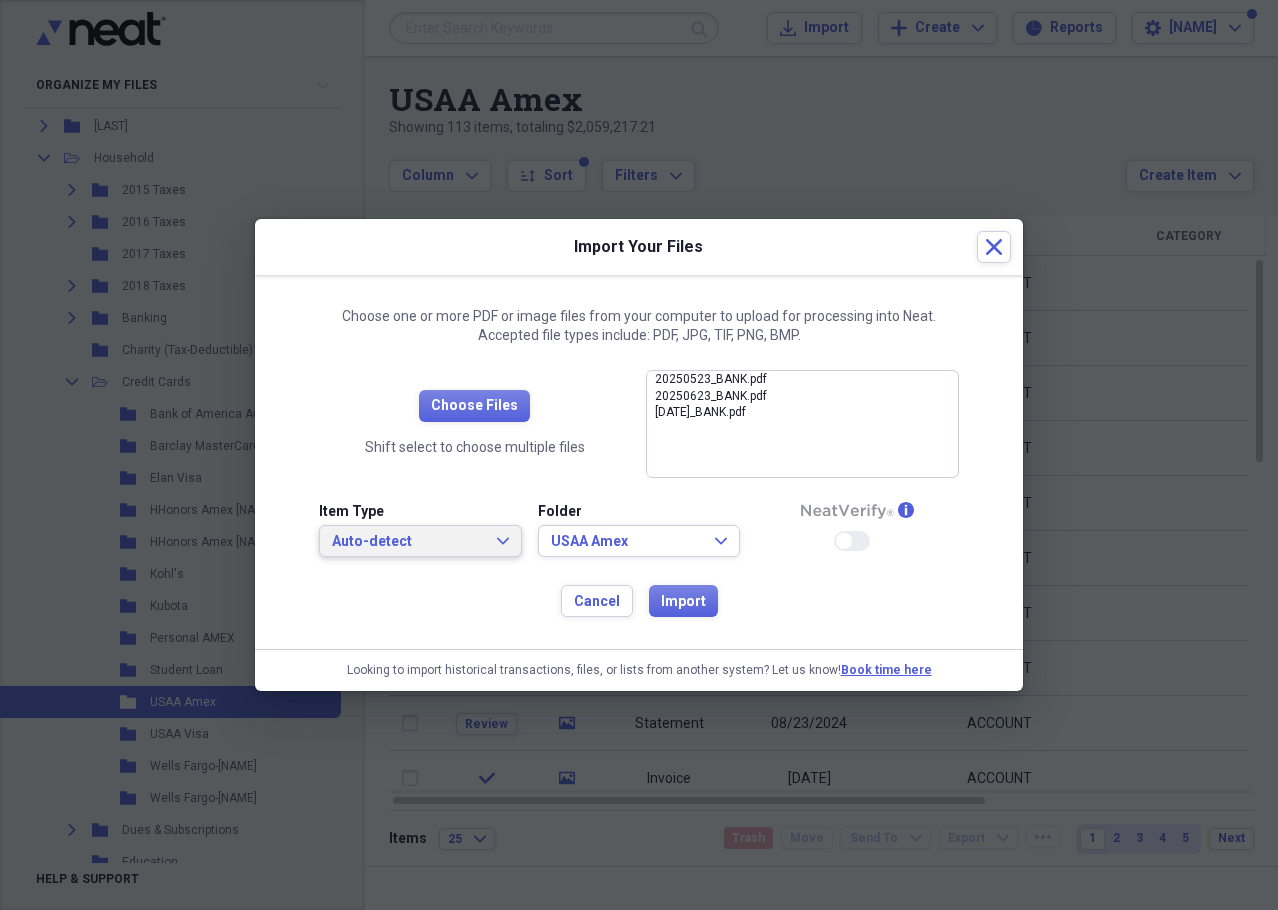 click on "Auto-detect" at bounding box center (408, 542) 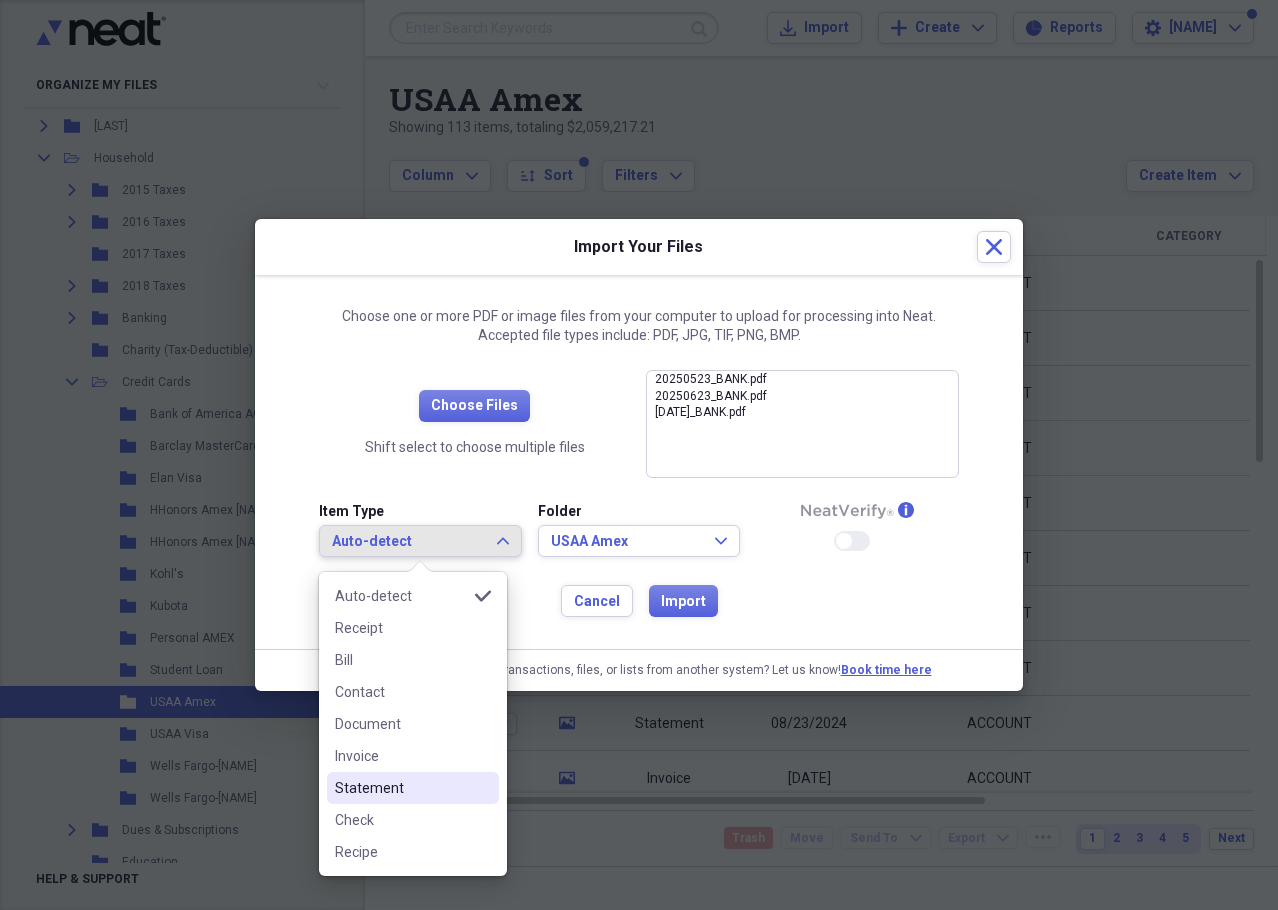 click on "Statement" at bounding box center [401, 788] 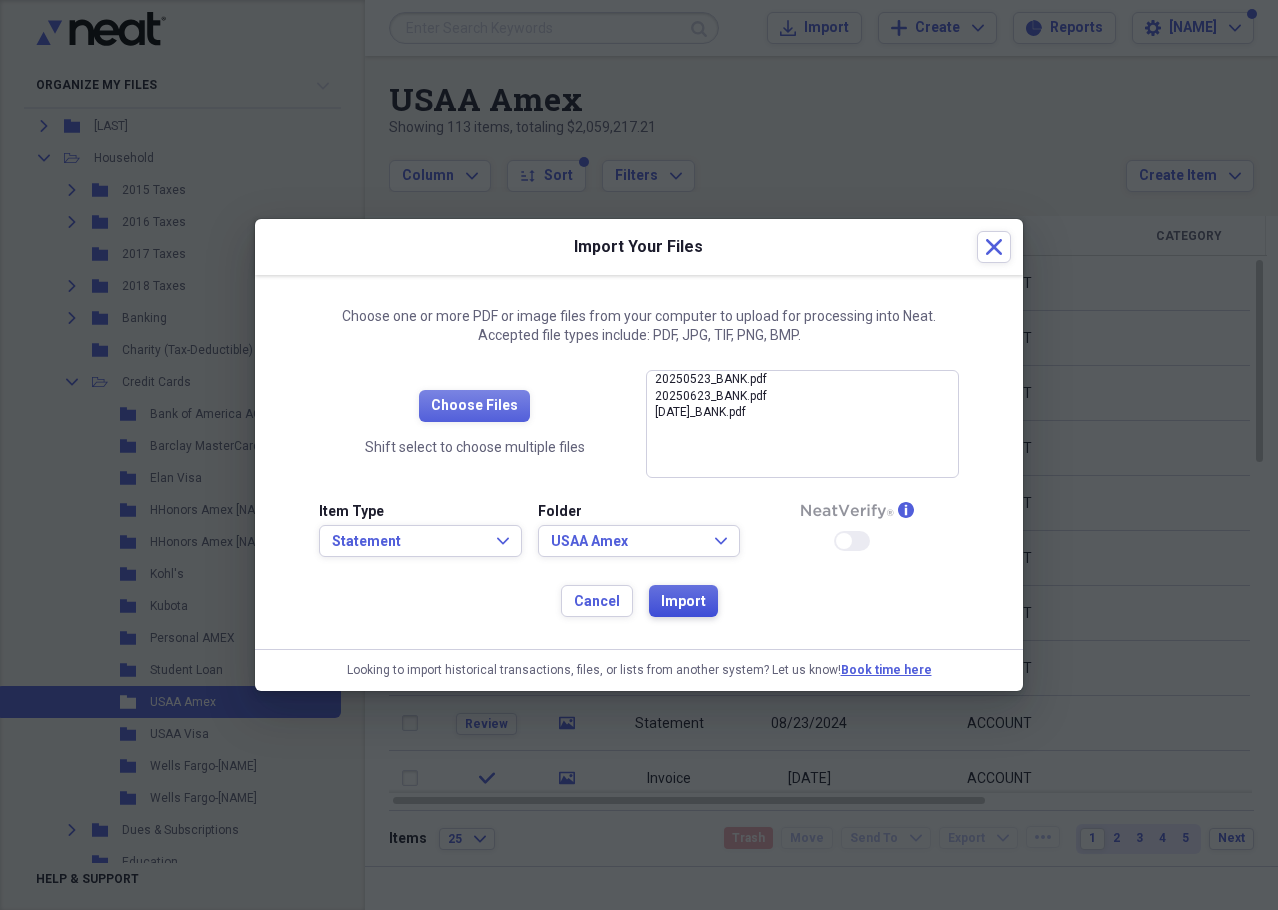 click on "Import" at bounding box center (683, 602) 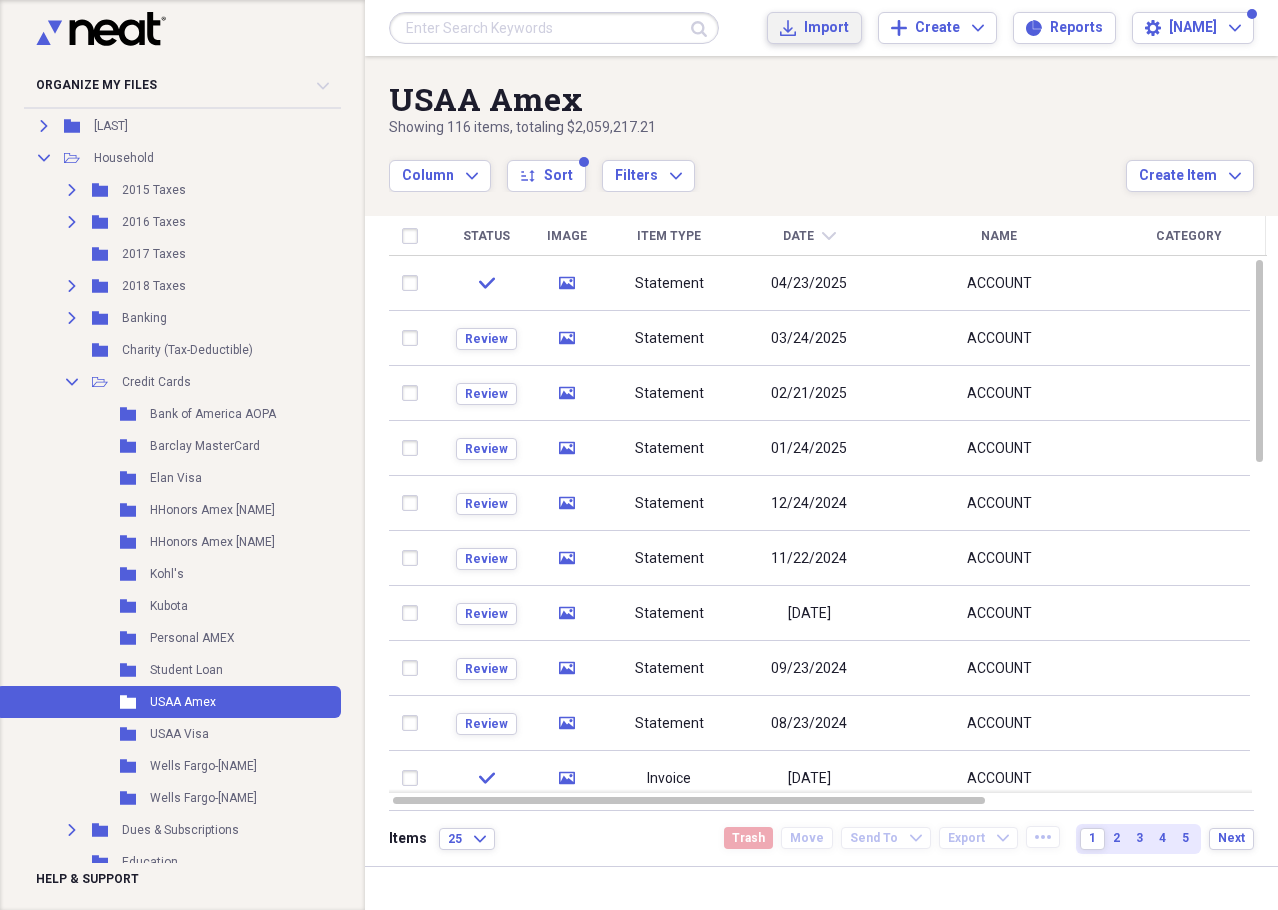 click on "Import" at bounding box center (826, 28) 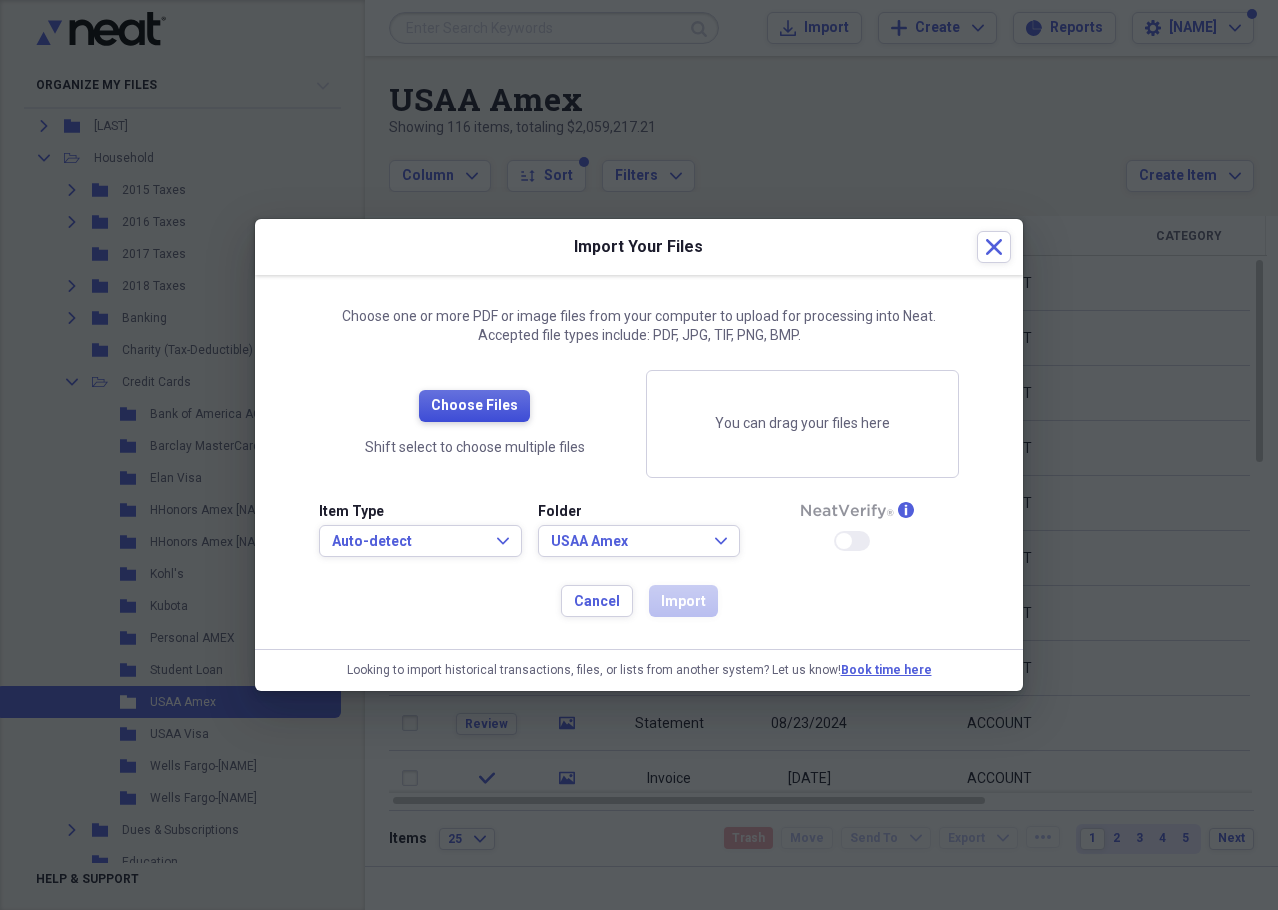 click on "Choose Files" at bounding box center (474, 406) 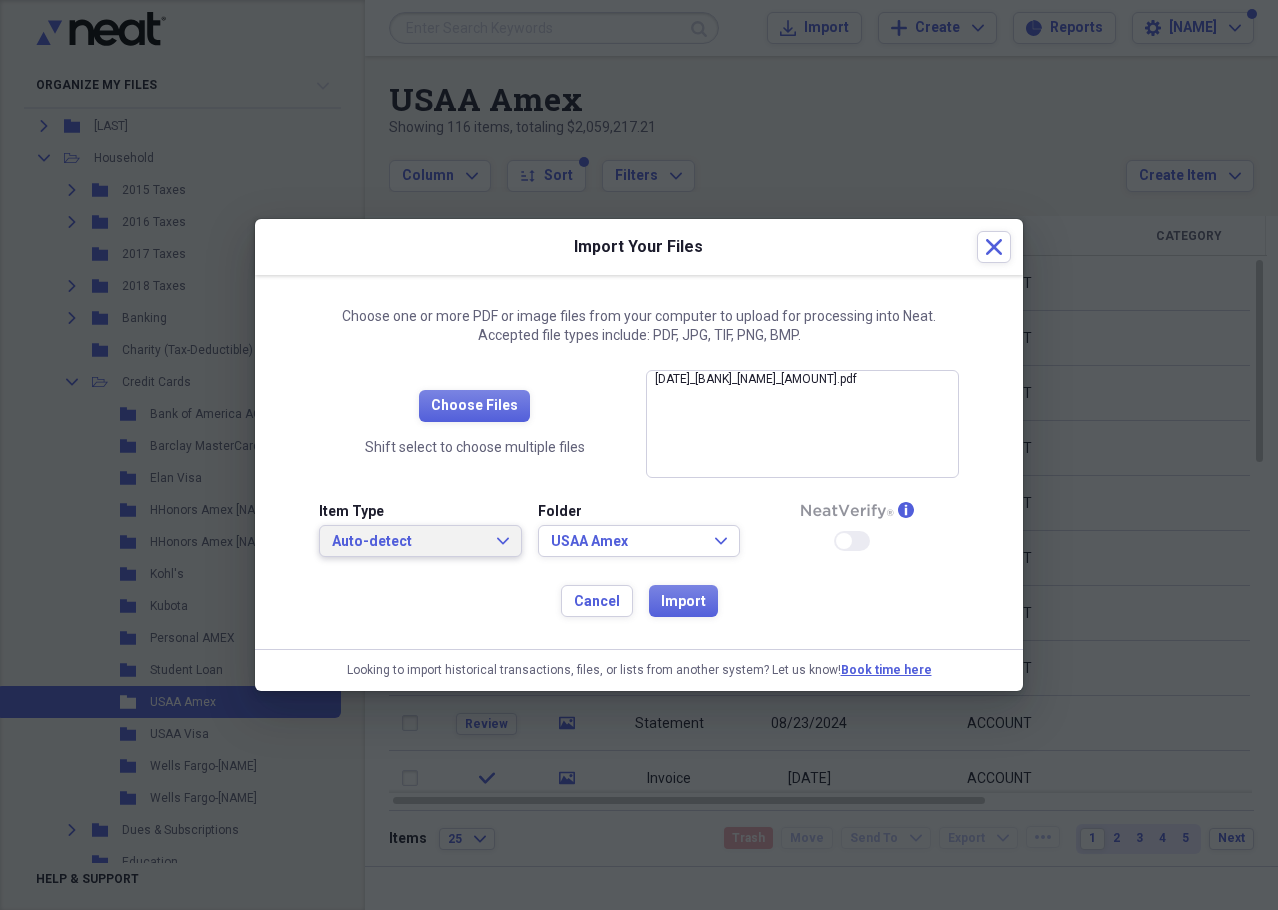 click on "Auto-detect" at bounding box center [408, 542] 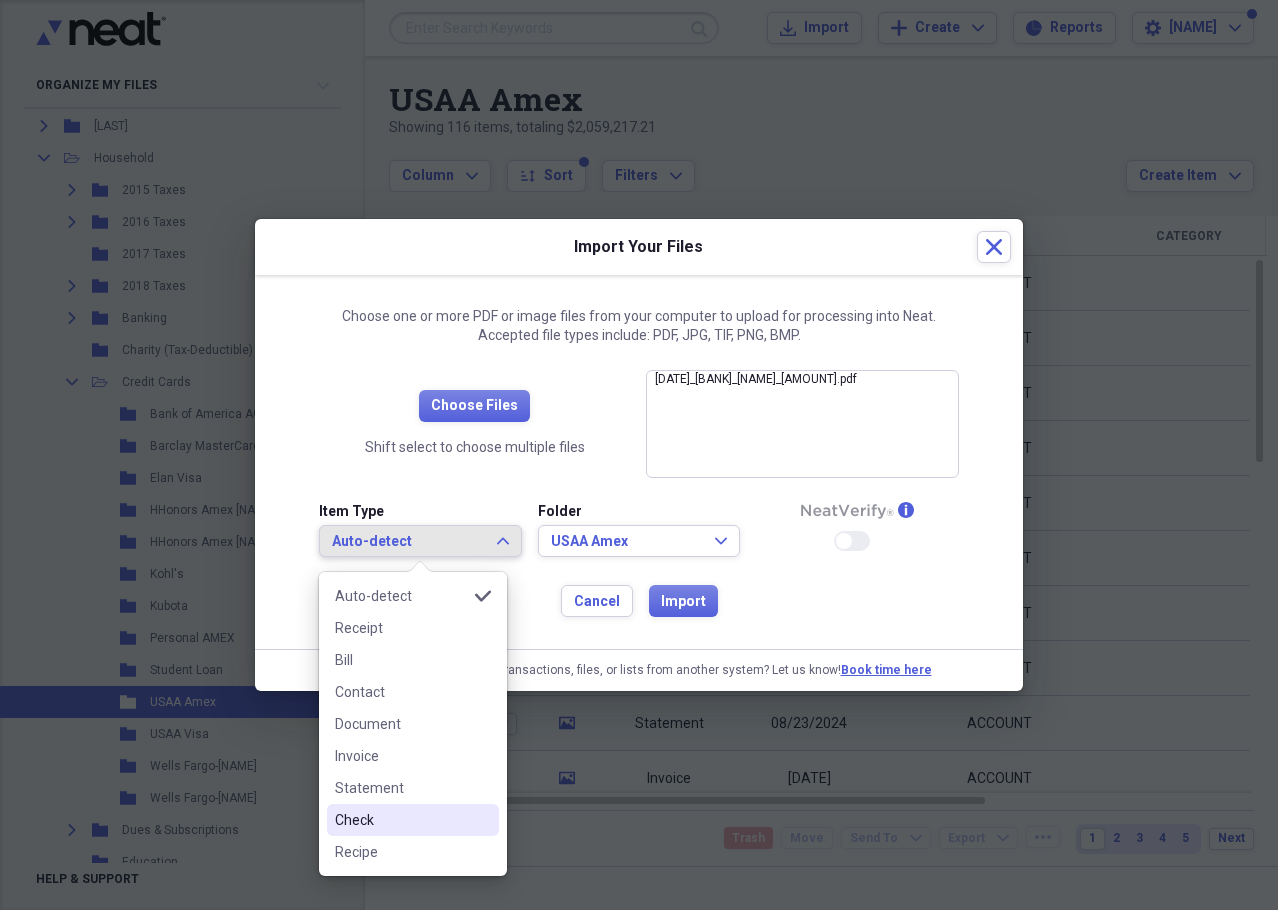 click on "Check" at bounding box center (401, 820) 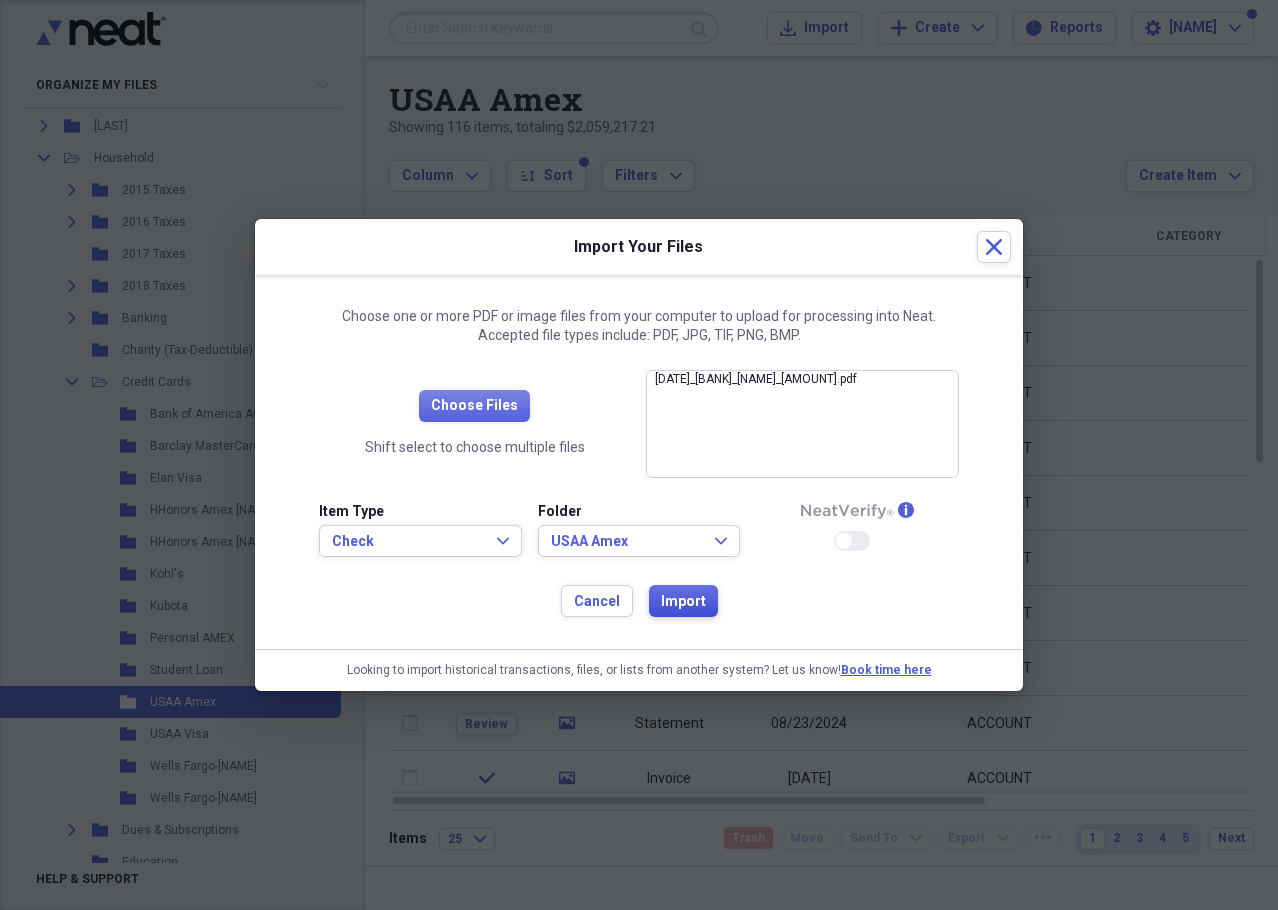 click on "Import" at bounding box center [683, 602] 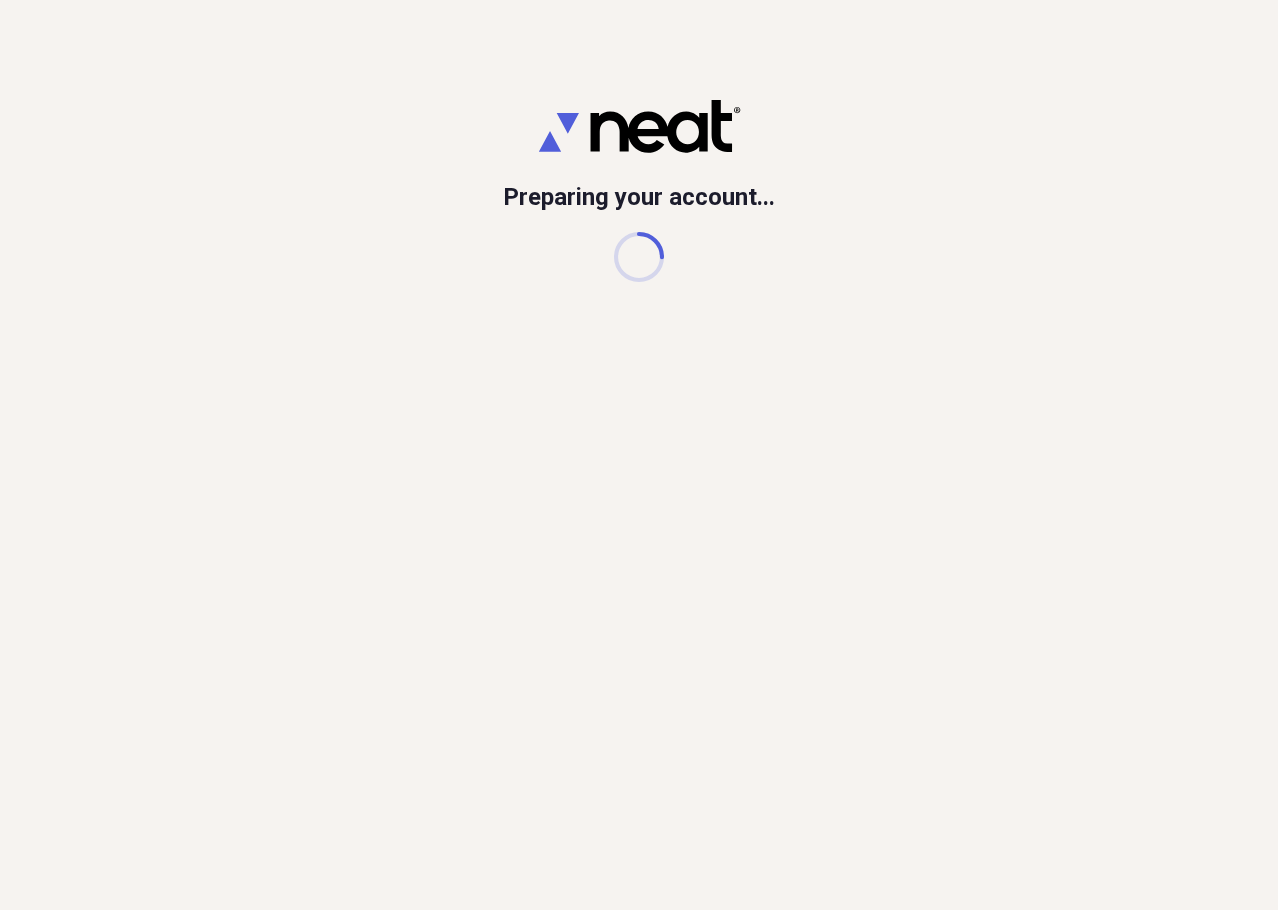 scroll, scrollTop: 0, scrollLeft: 0, axis: both 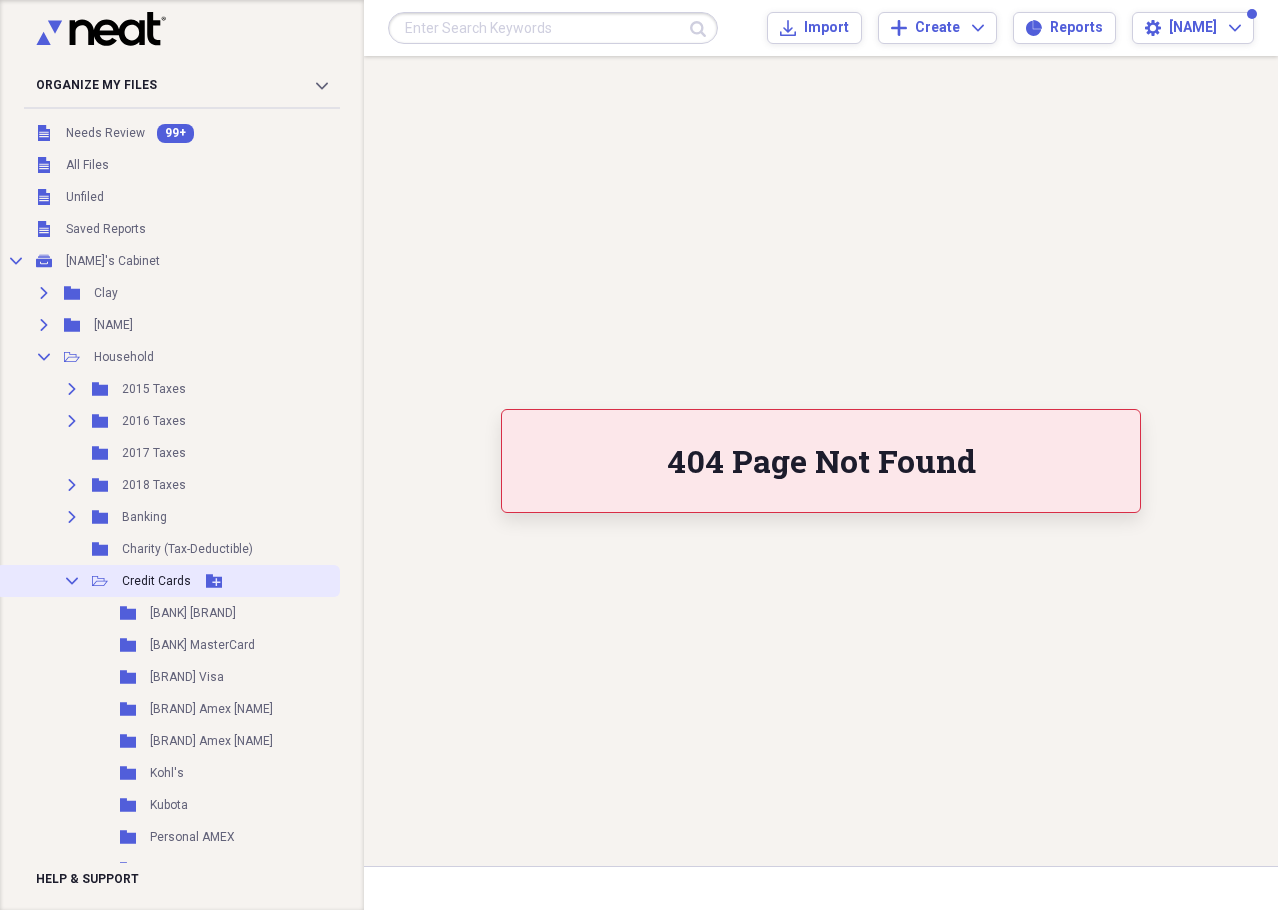 click on "Collapse" 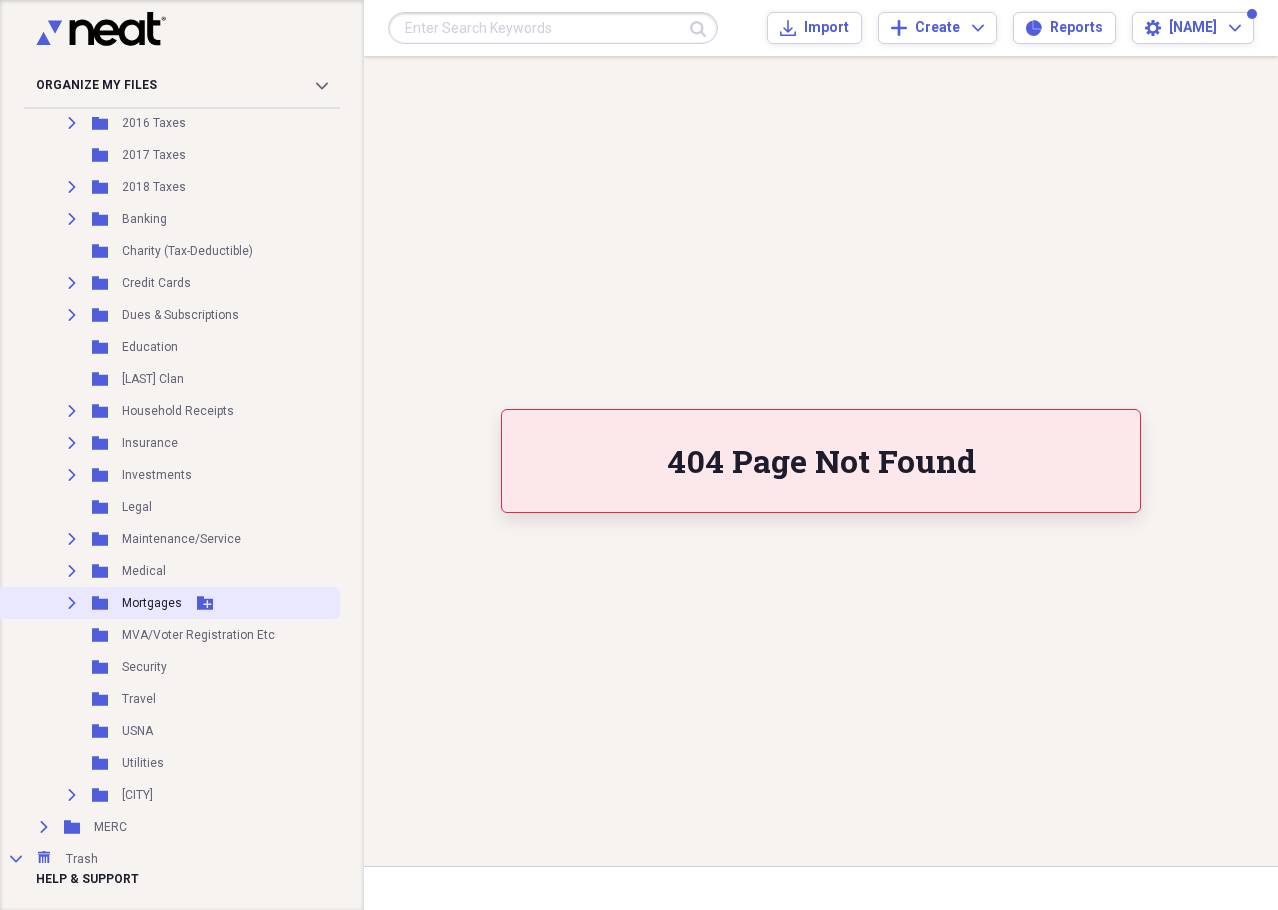 scroll, scrollTop: 299, scrollLeft: 0, axis: vertical 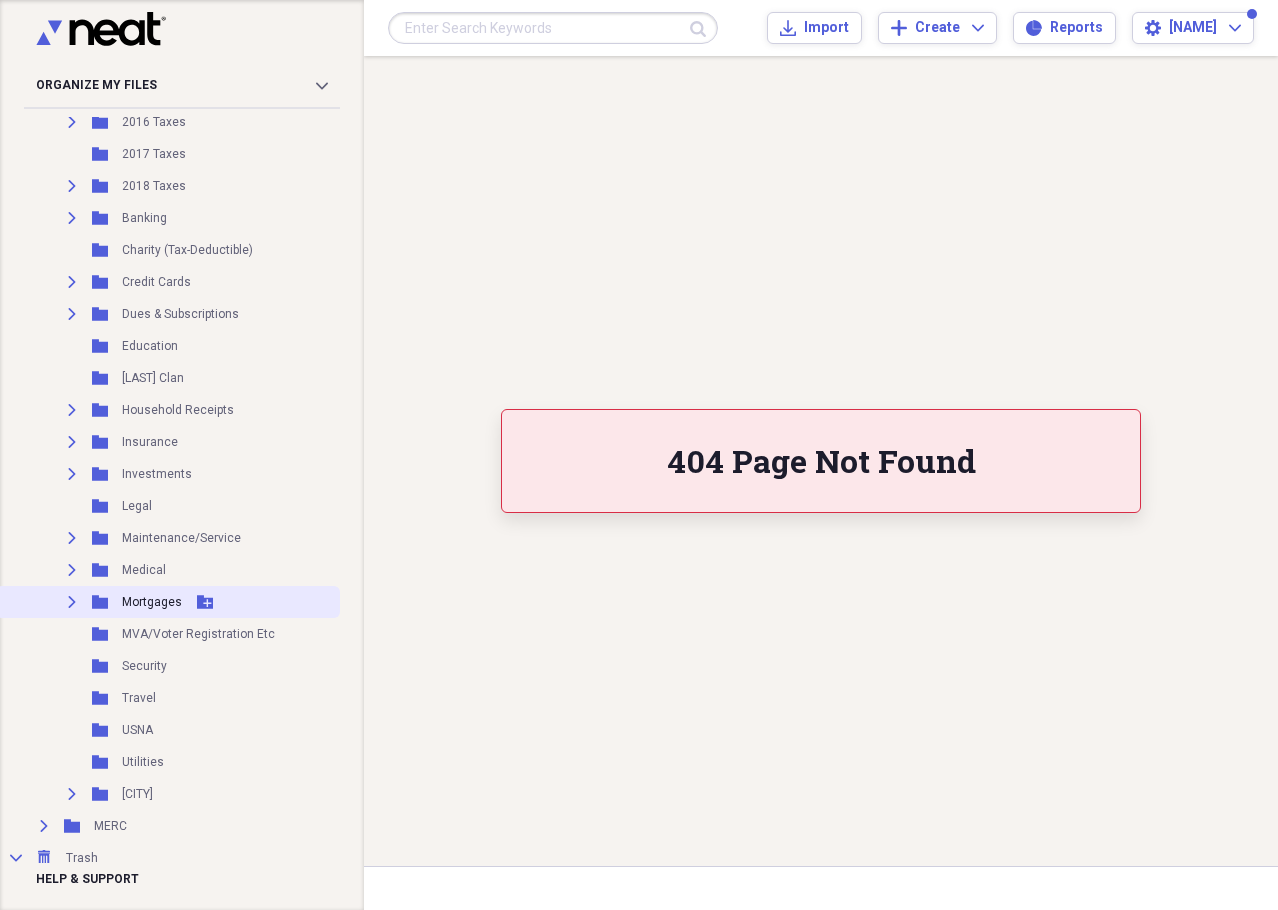 click on "Expand" 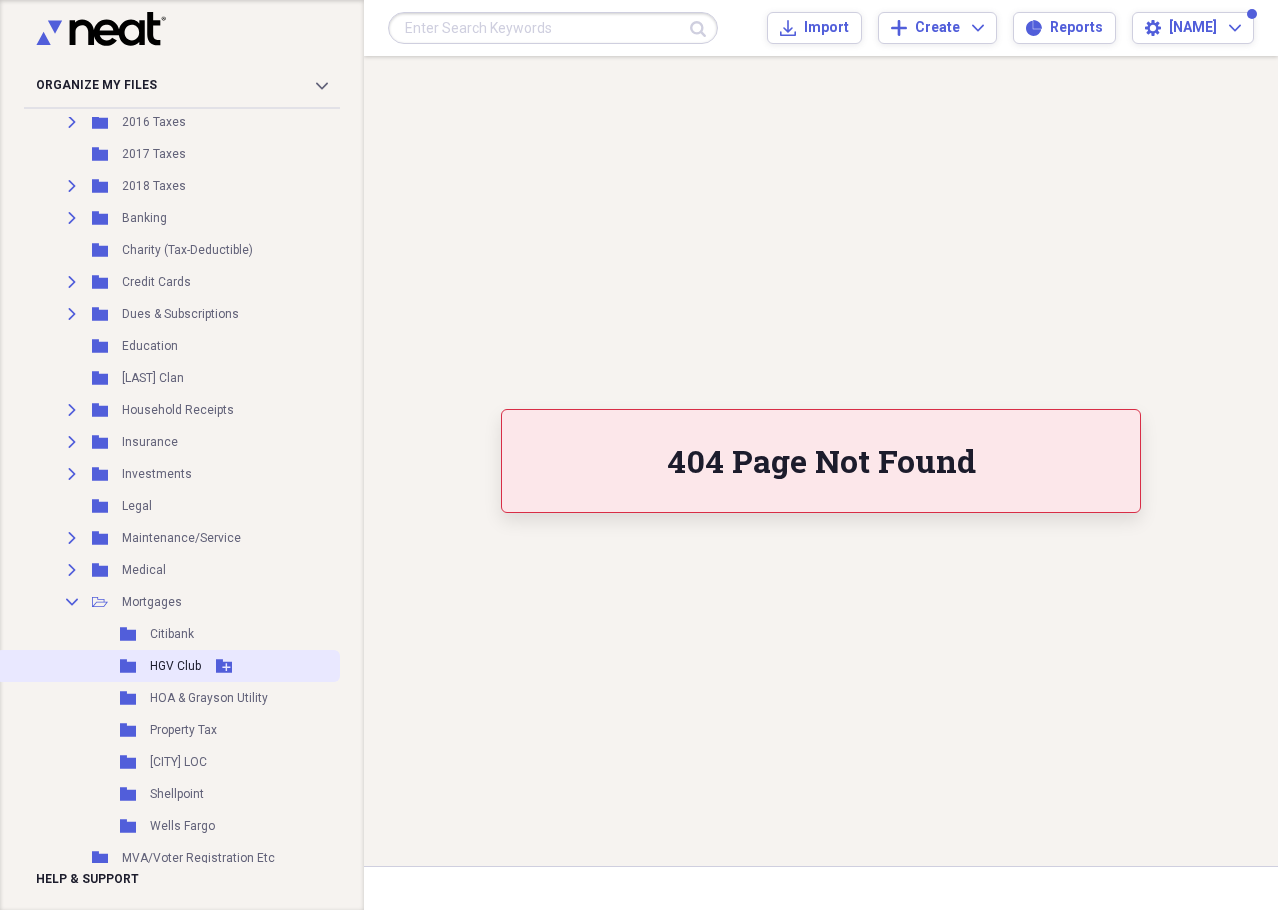 click on "HGV Club" at bounding box center (175, 666) 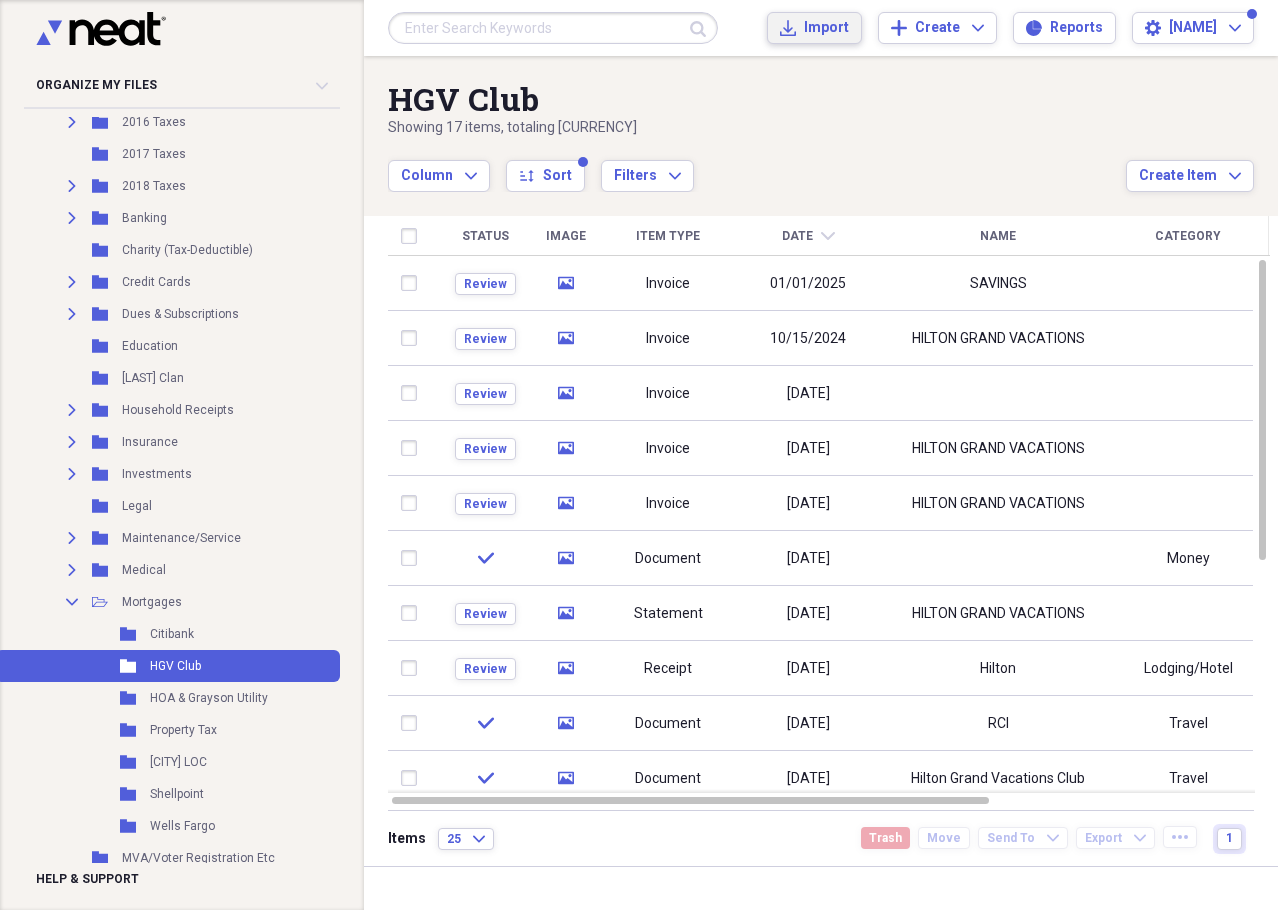 click on "Import Import" at bounding box center [814, 28] 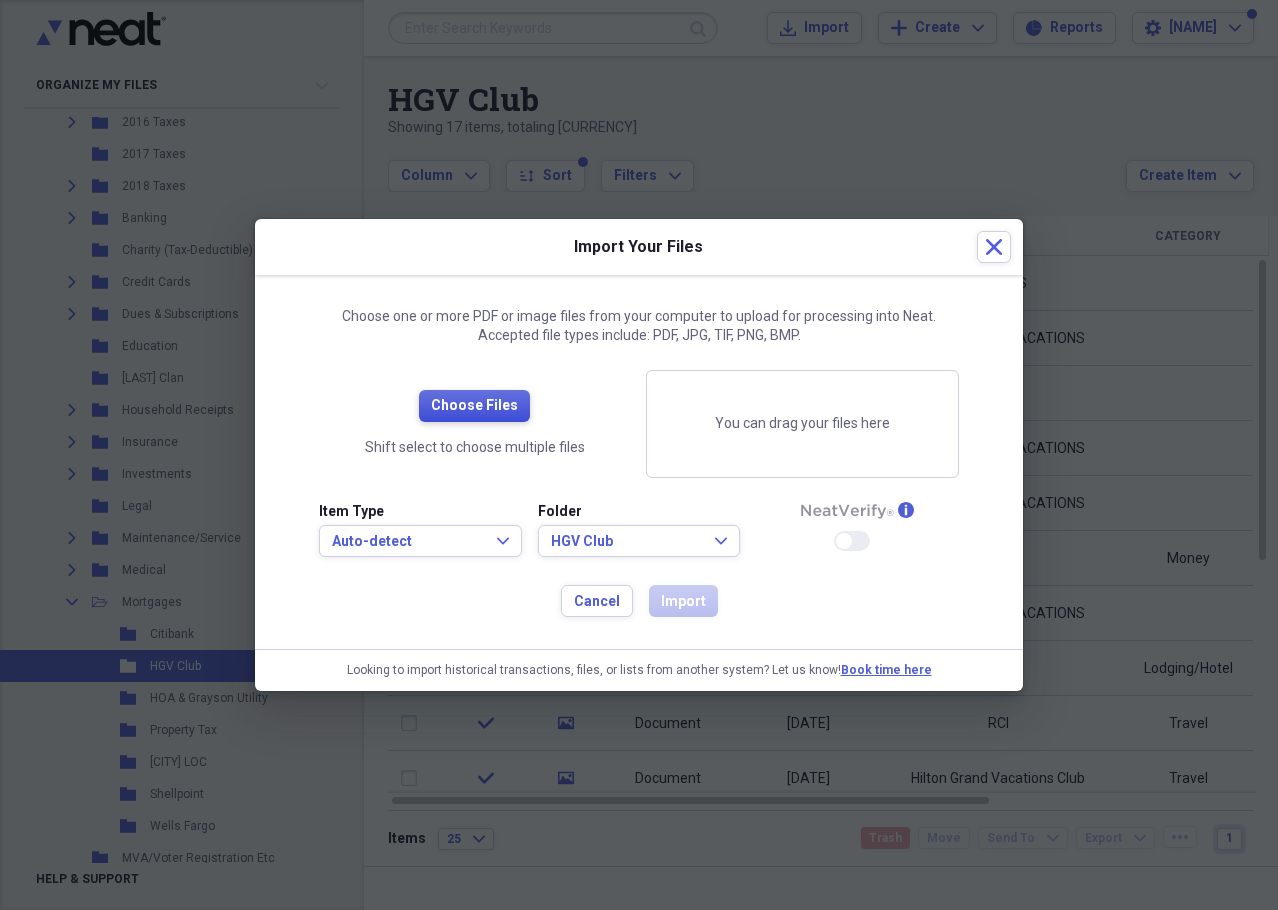 click on "Choose Files" at bounding box center [474, 406] 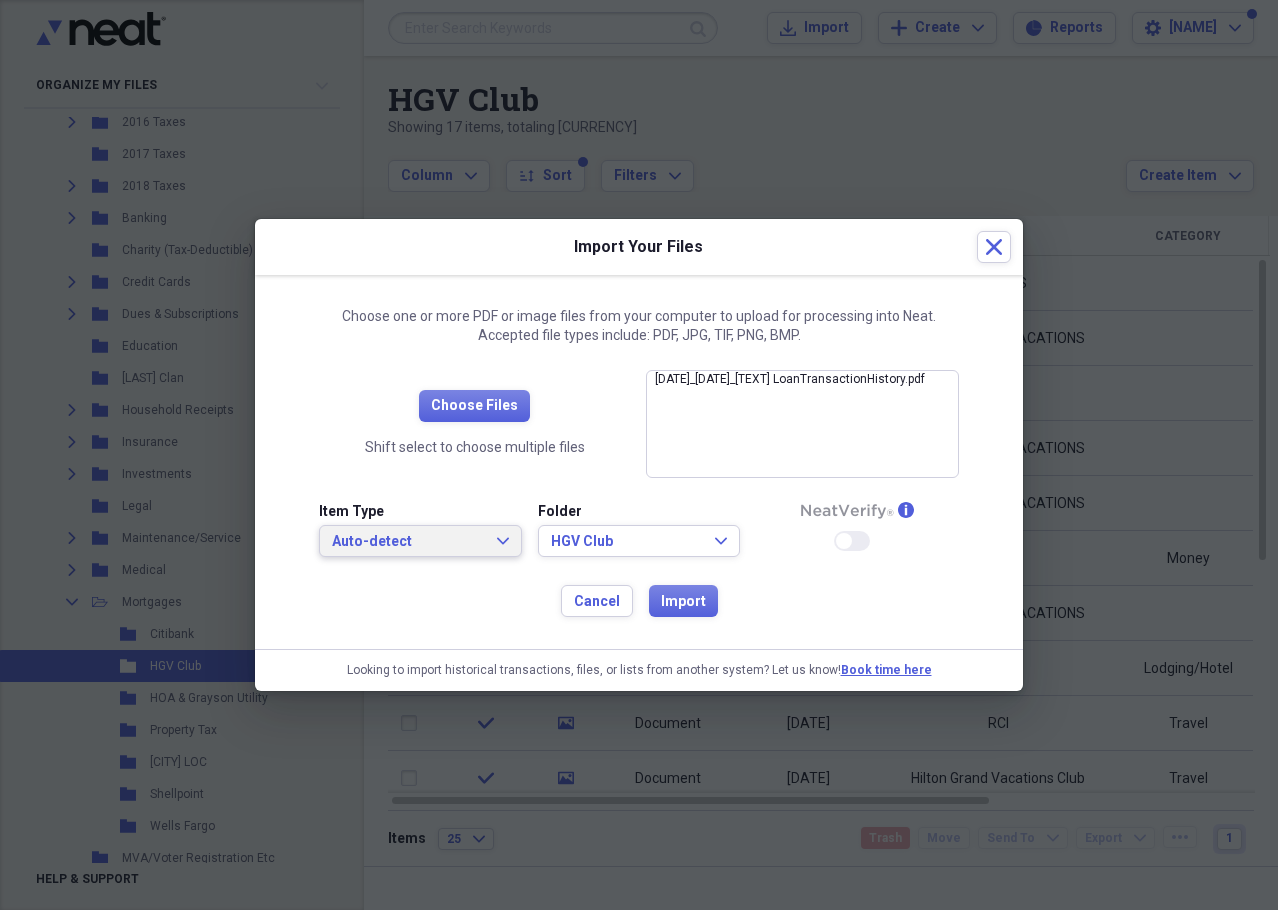 click on "Auto-detect" at bounding box center (408, 542) 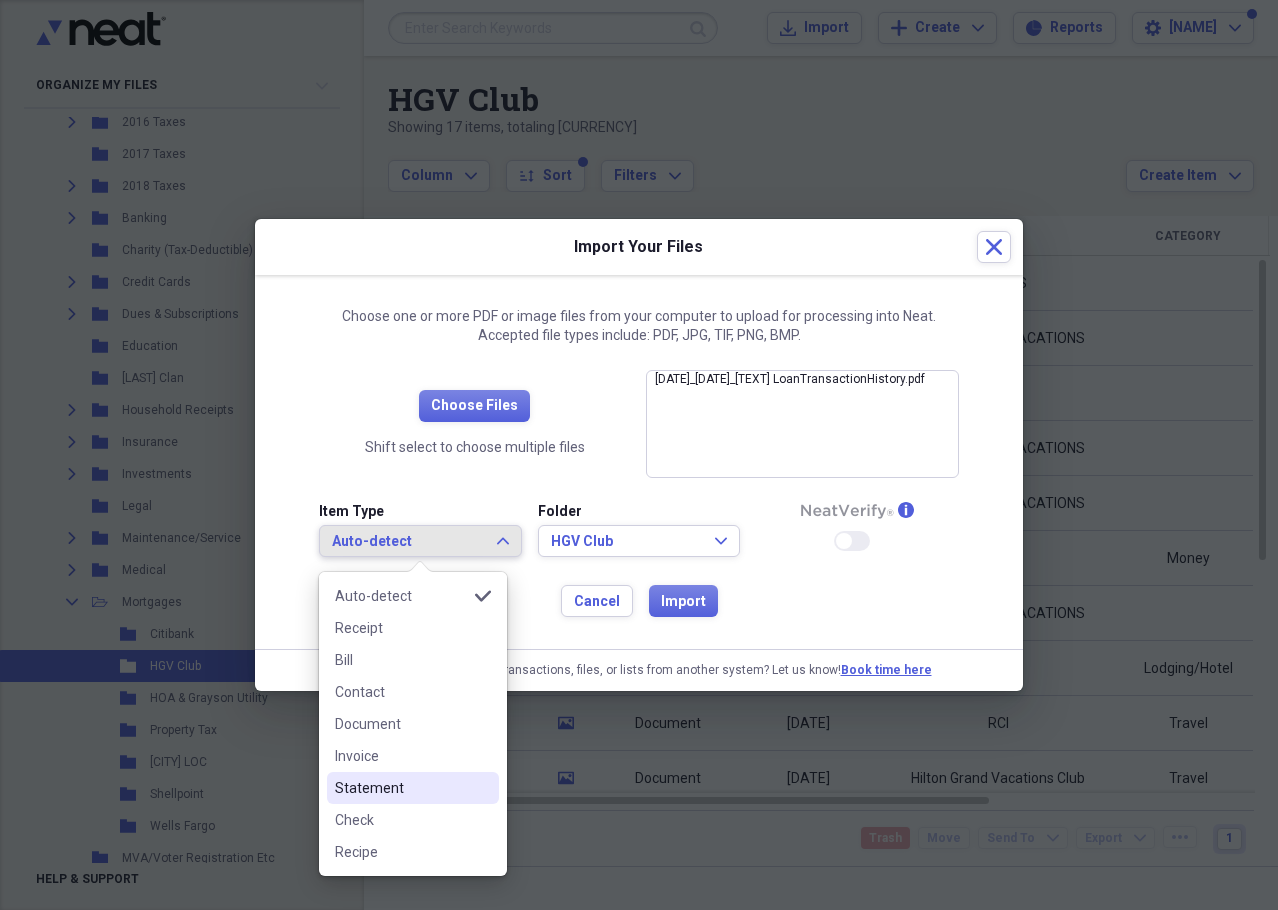 click on "Statement" at bounding box center [401, 788] 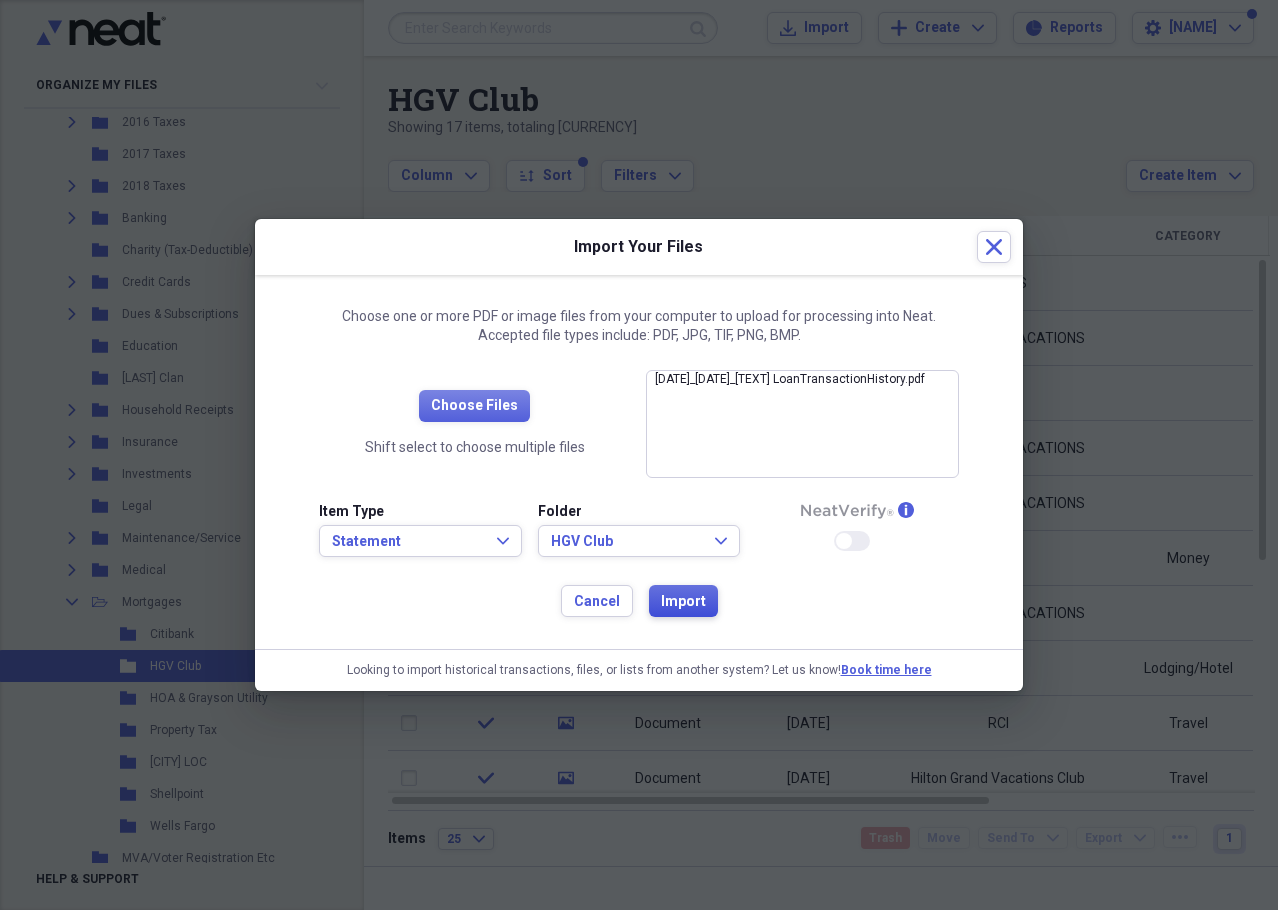click on "Import" at bounding box center (683, 602) 